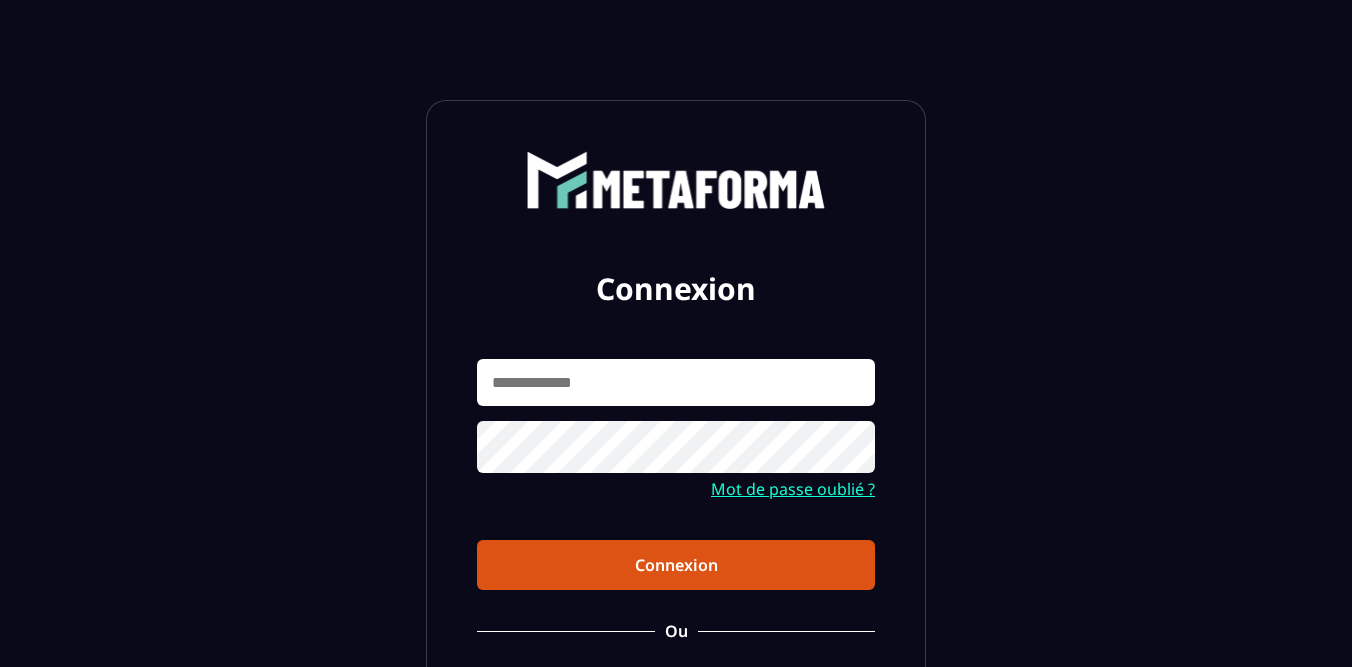 scroll, scrollTop: 0, scrollLeft: 0, axis: both 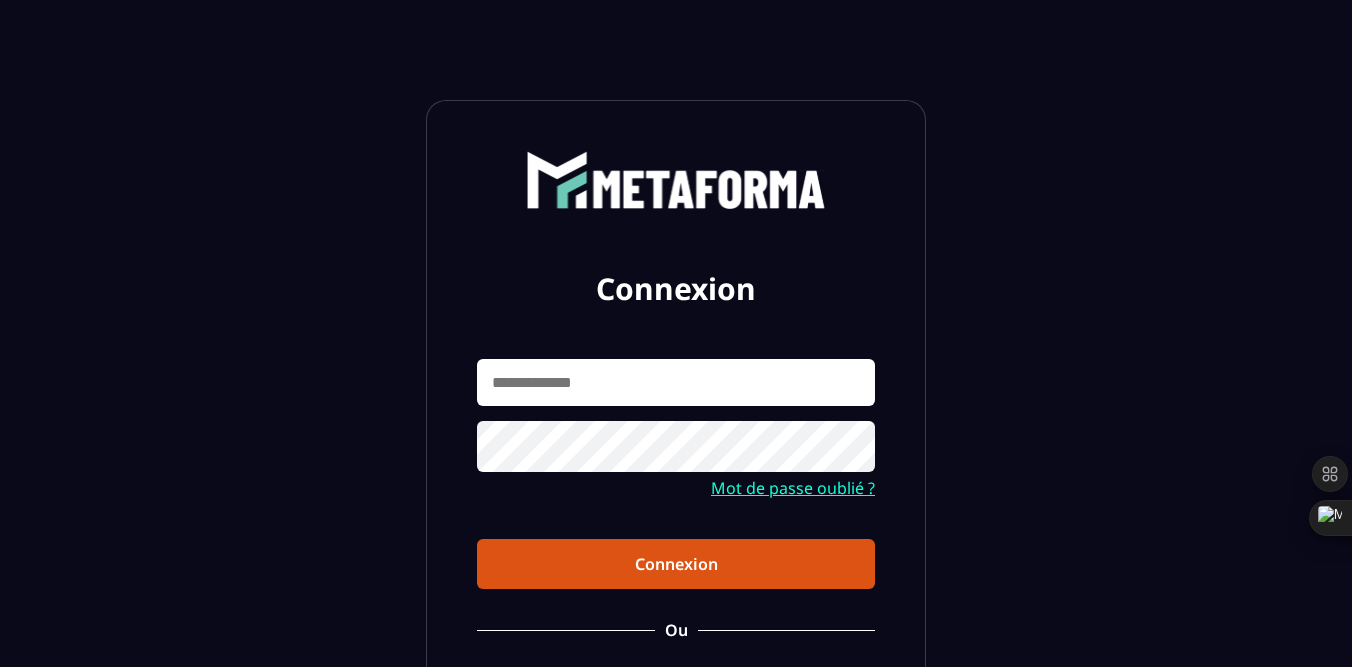 type on "**********" 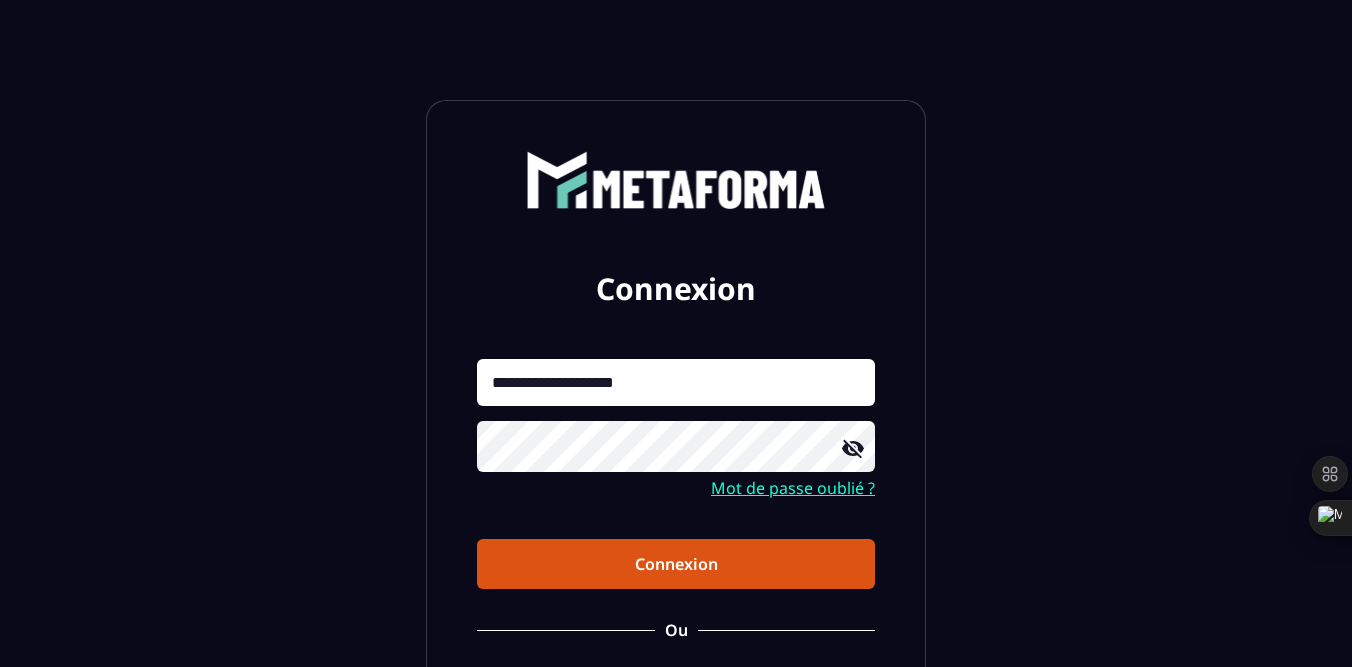 click on "Connexion" at bounding box center (676, 564) 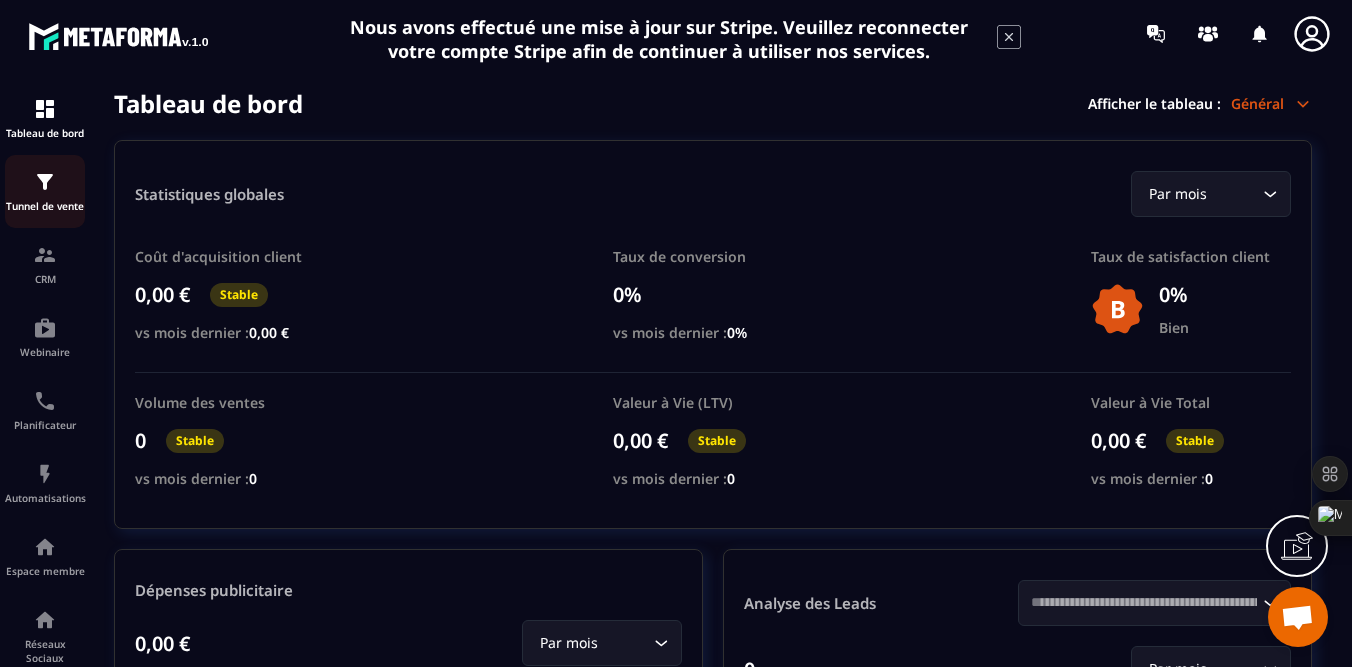 click at bounding box center [45, 182] 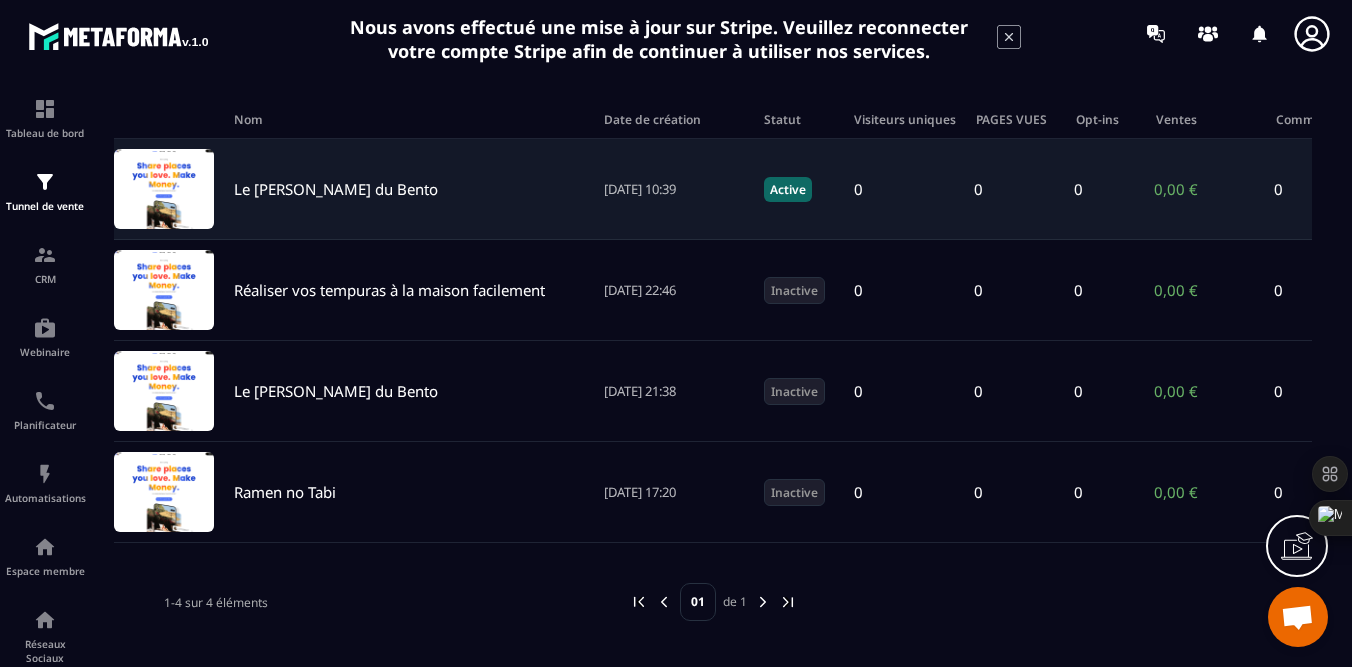 scroll, scrollTop: 139, scrollLeft: 0, axis: vertical 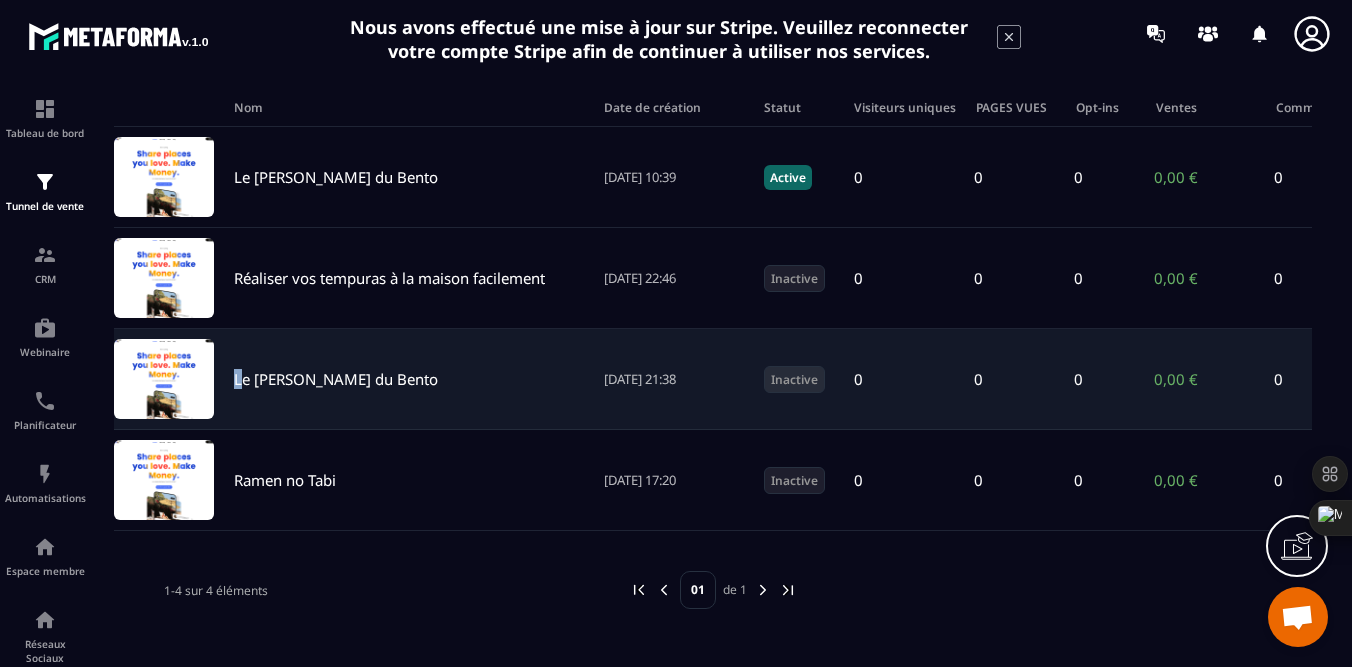 drag, startPoint x: 243, startPoint y: 371, endPoint x: 249, endPoint y: 343, distance: 28.635643 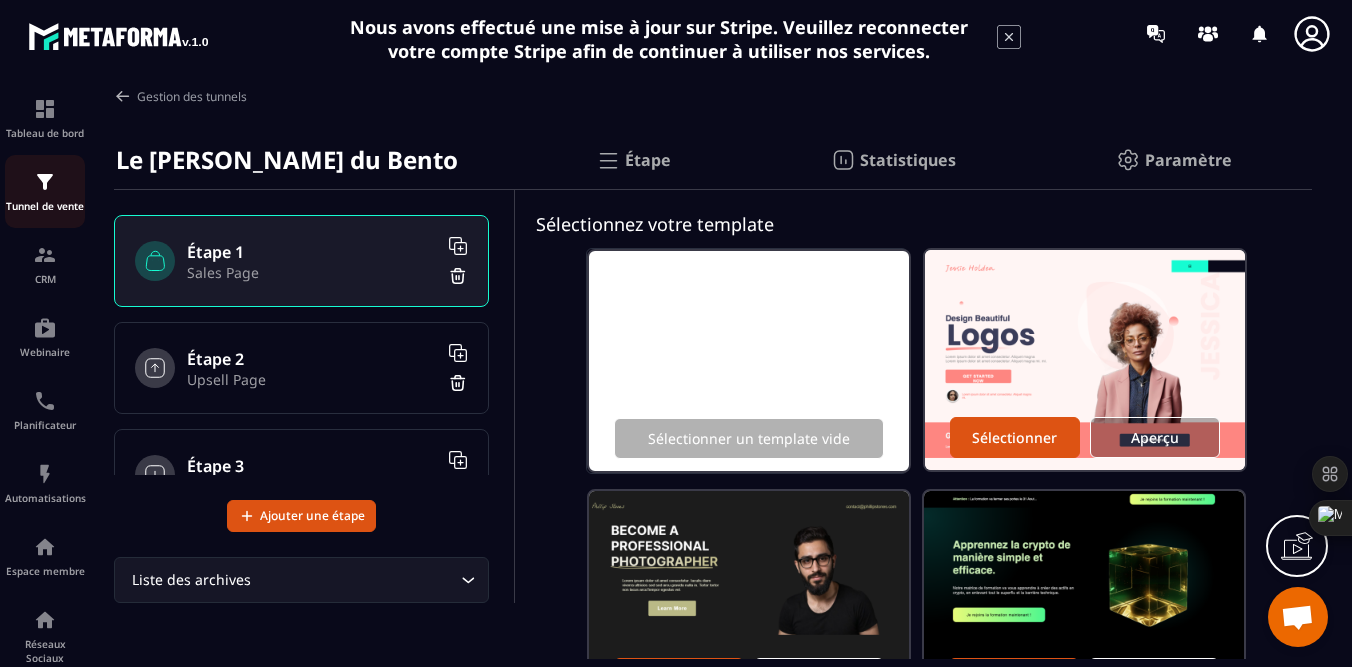 click at bounding box center [45, 182] 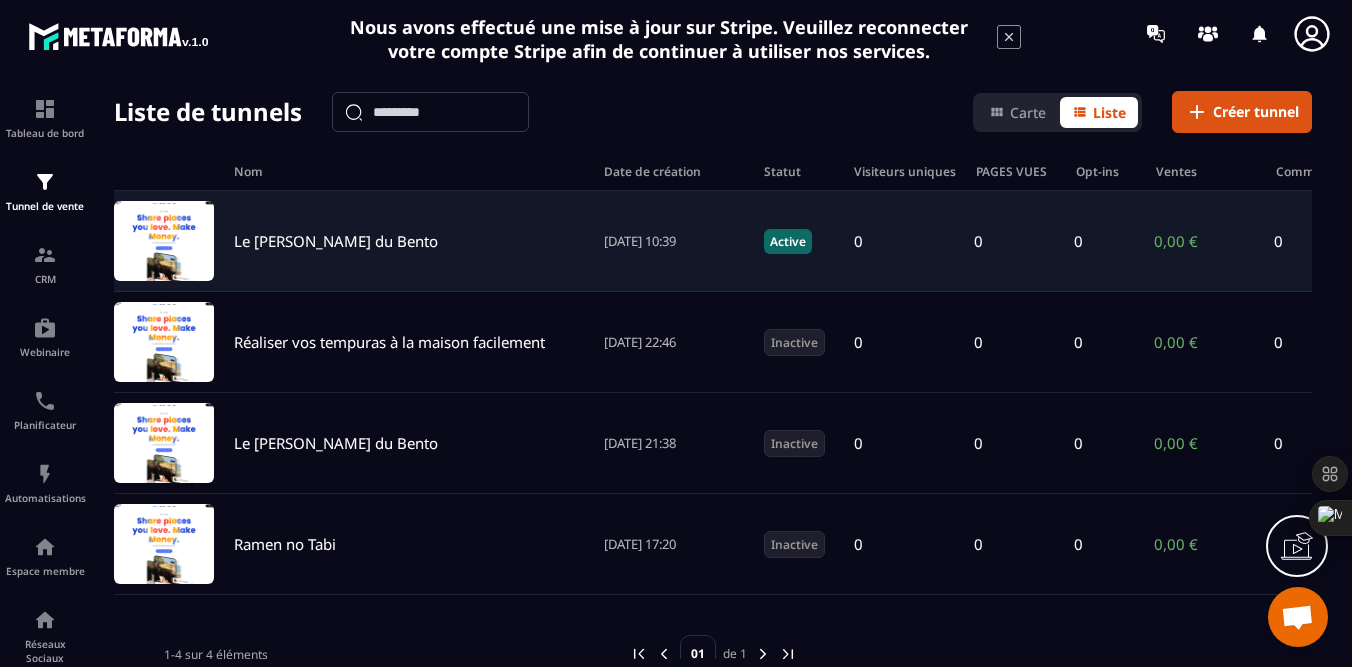 scroll, scrollTop: 53, scrollLeft: 0, axis: vertical 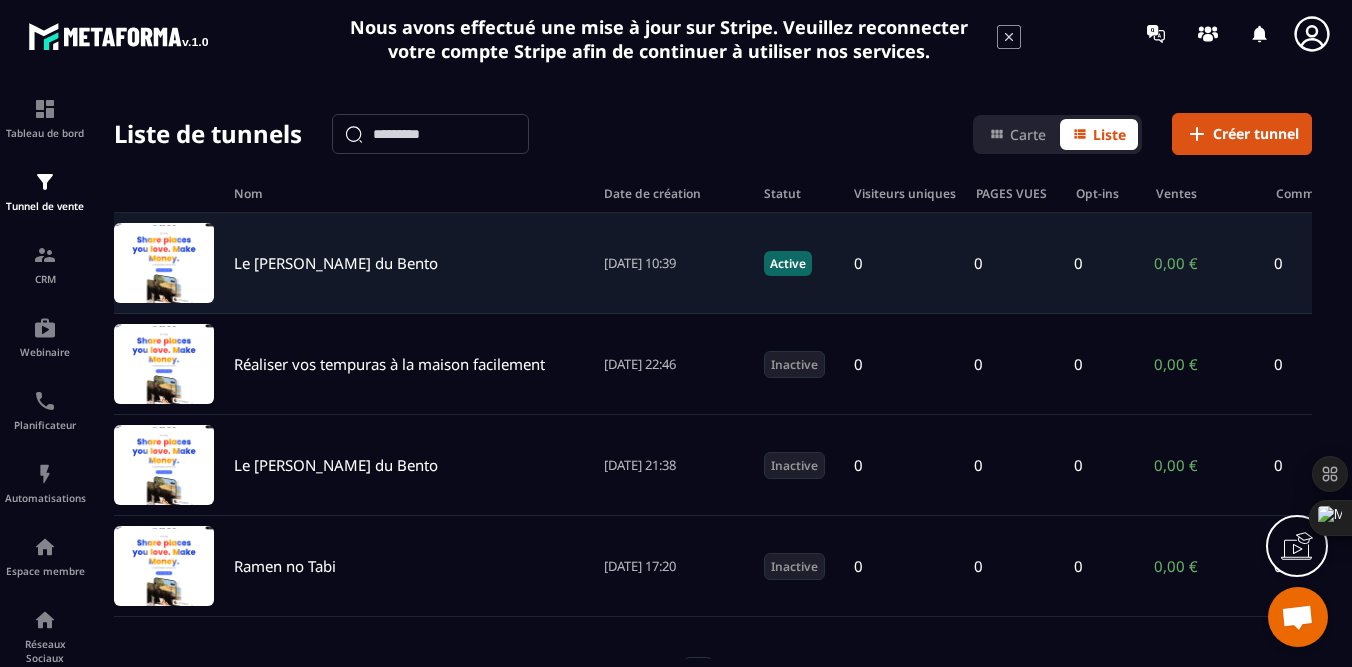 click on "Le [PERSON_NAME] du Bento" at bounding box center (336, 263) 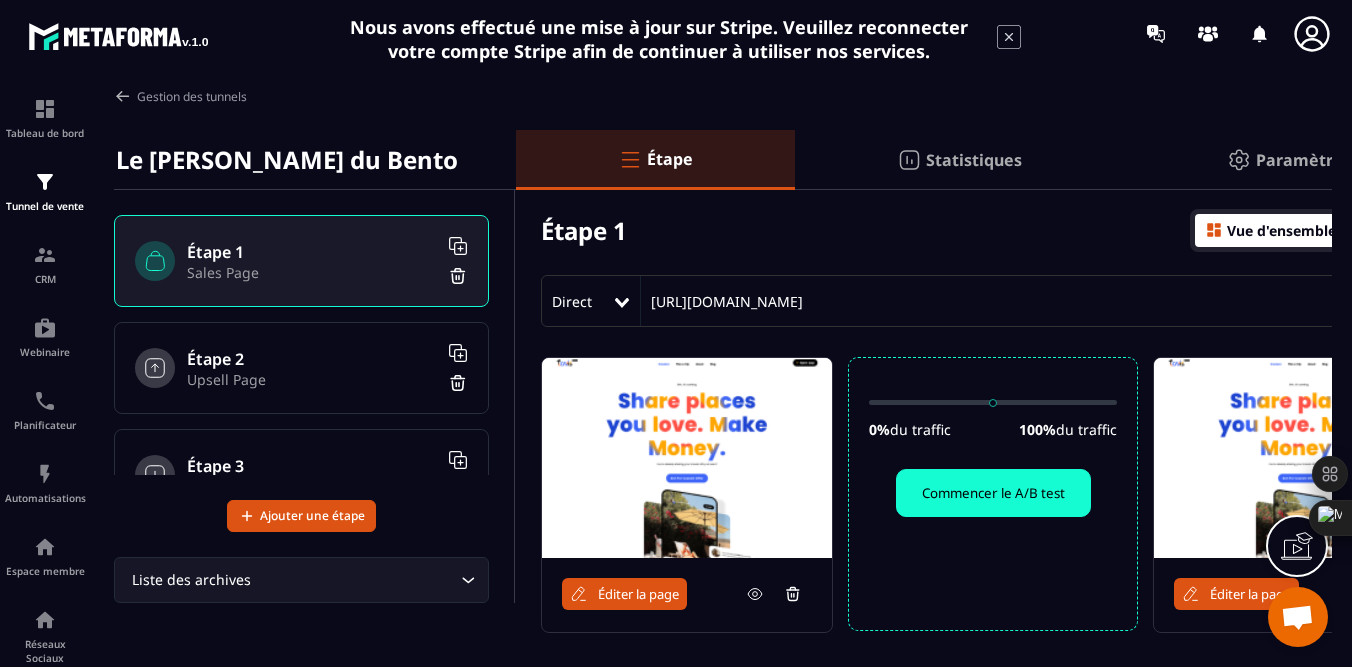 click on "Éditer la page" at bounding box center [638, 594] 